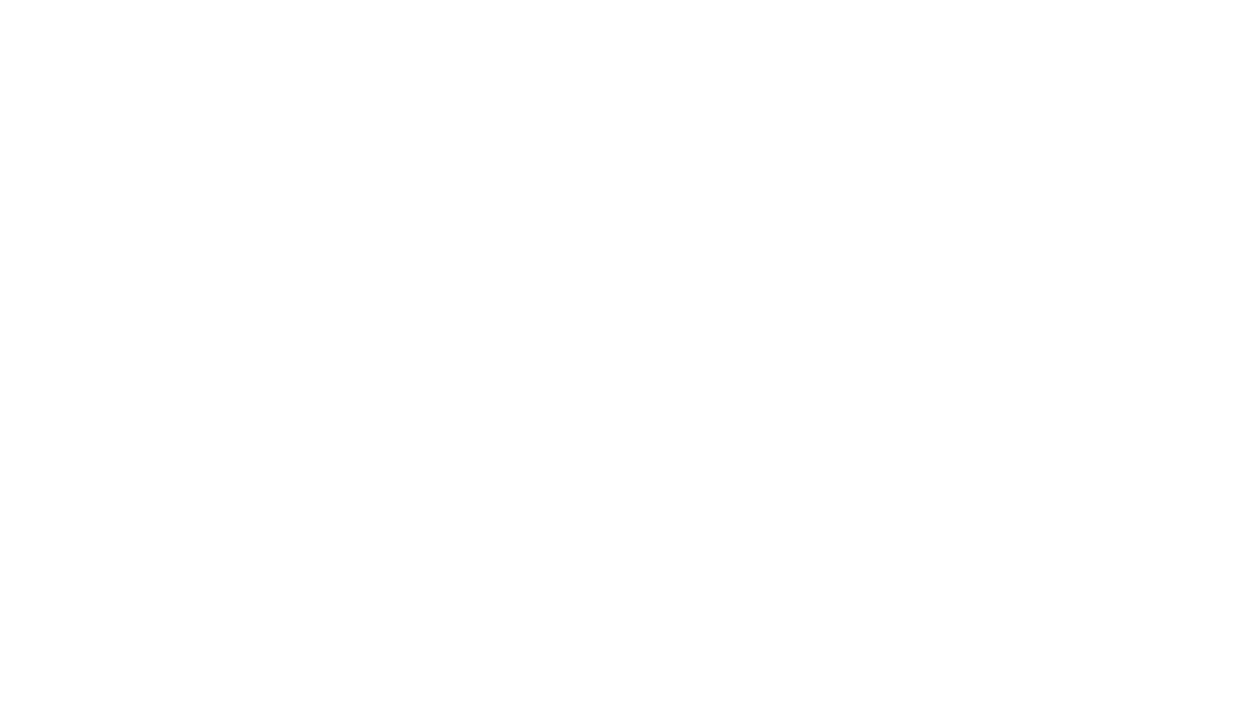 scroll, scrollTop: 0, scrollLeft: 0, axis: both 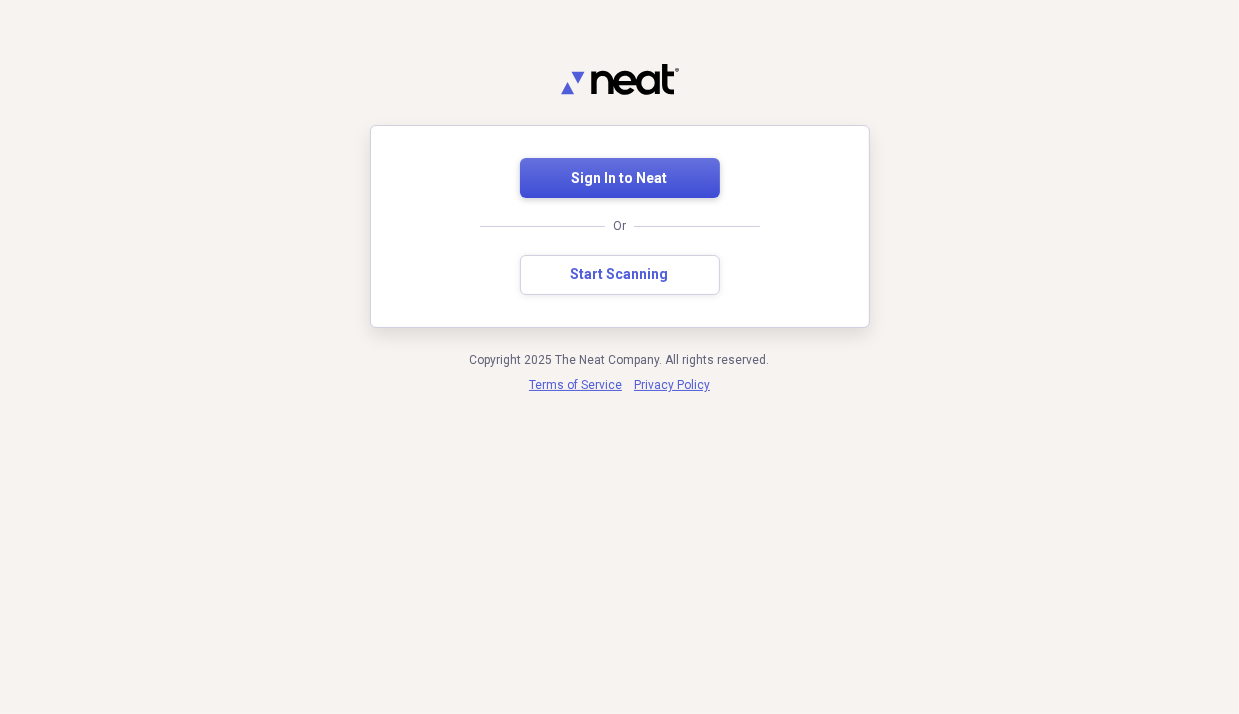 click on "Sign In to Neat" at bounding box center (620, 179) 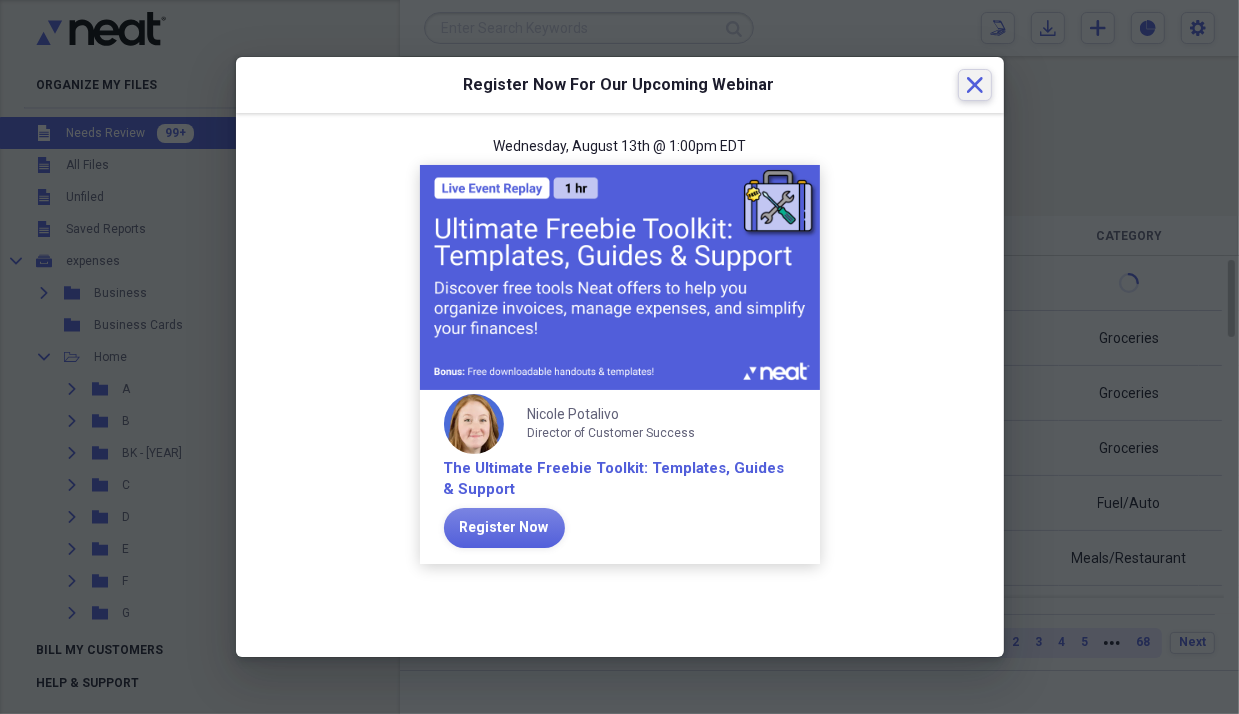 click on "Close" at bounding box center (975, 85) 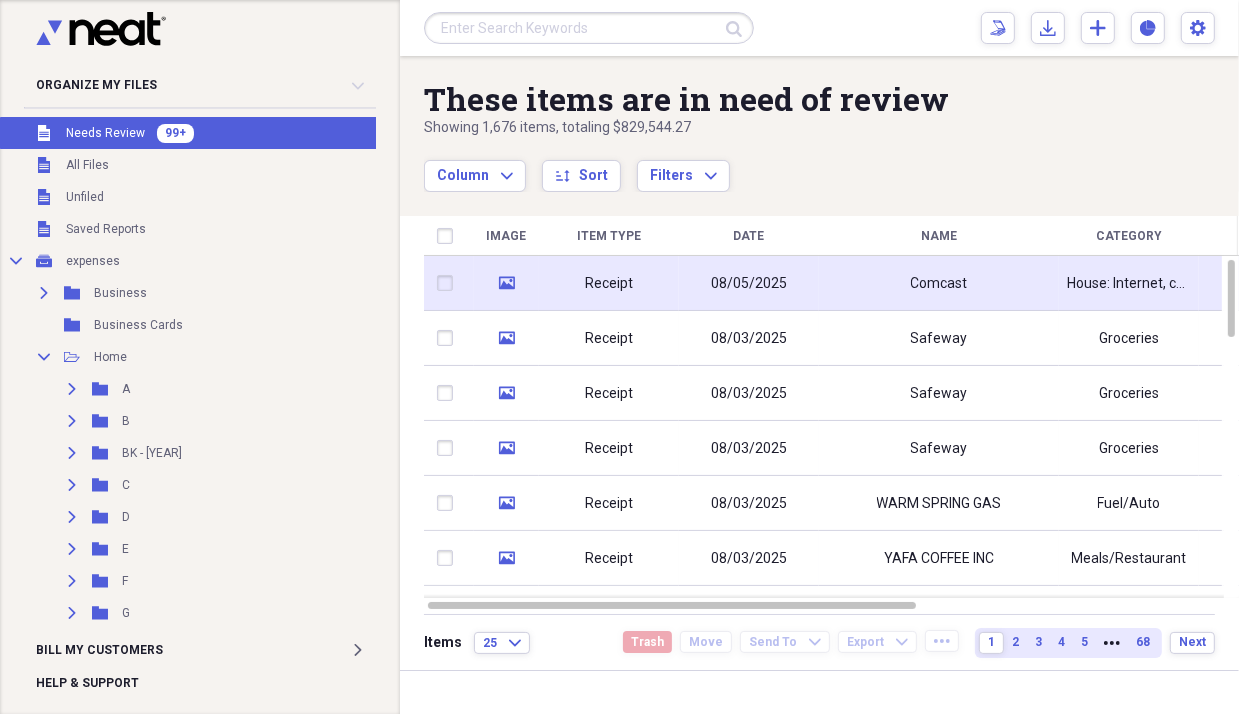 click on "08/05/2025" at bounding box center [749, 283] 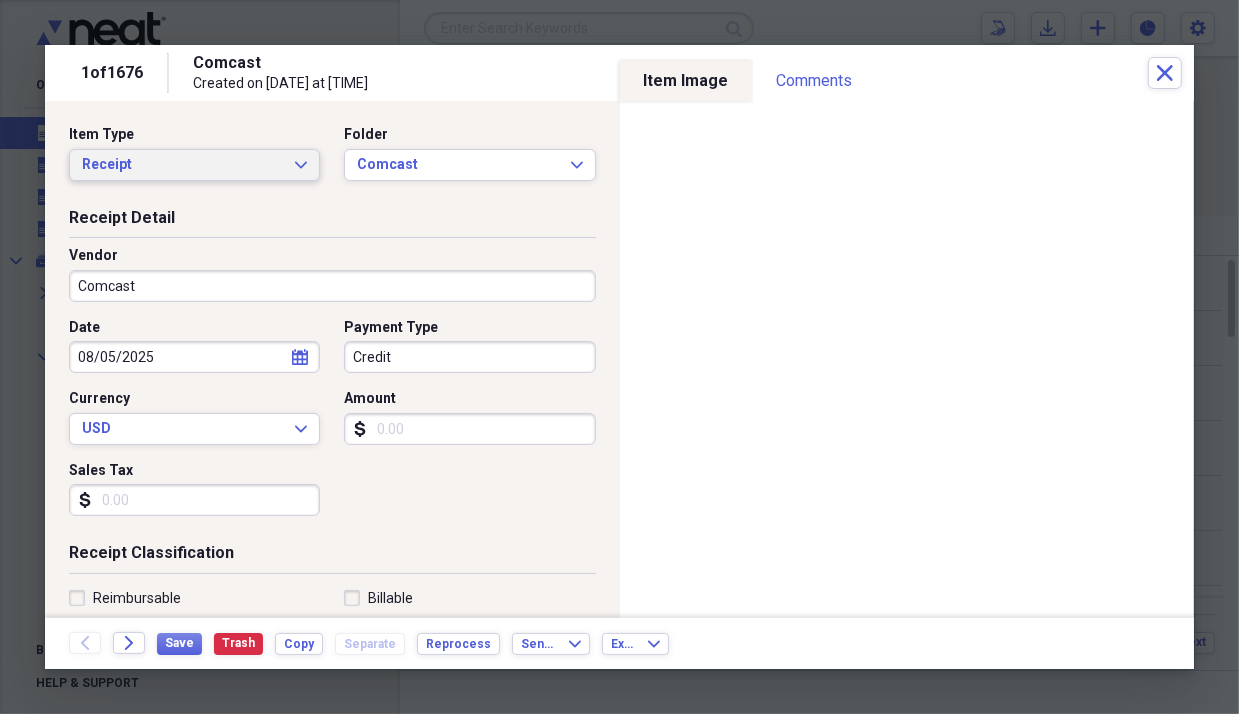click on "Receipt" at bounding box center (182, 165) 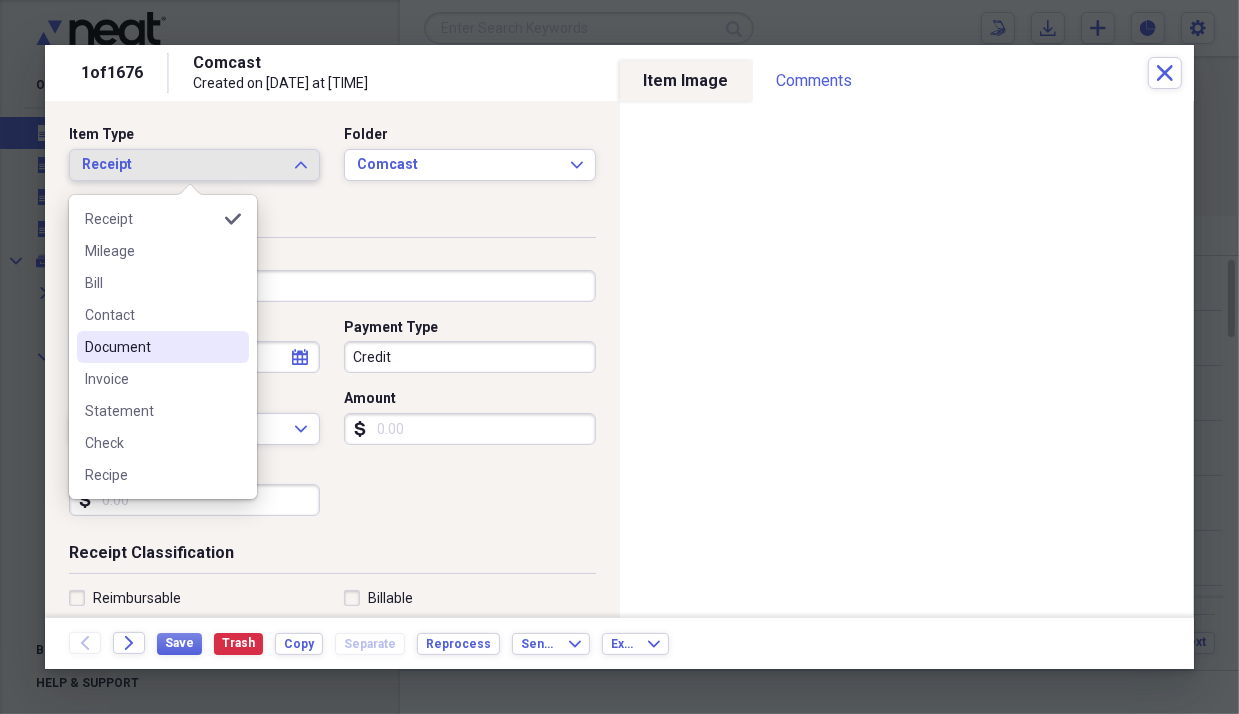 click on "Document" at bounding box center (151, 347) 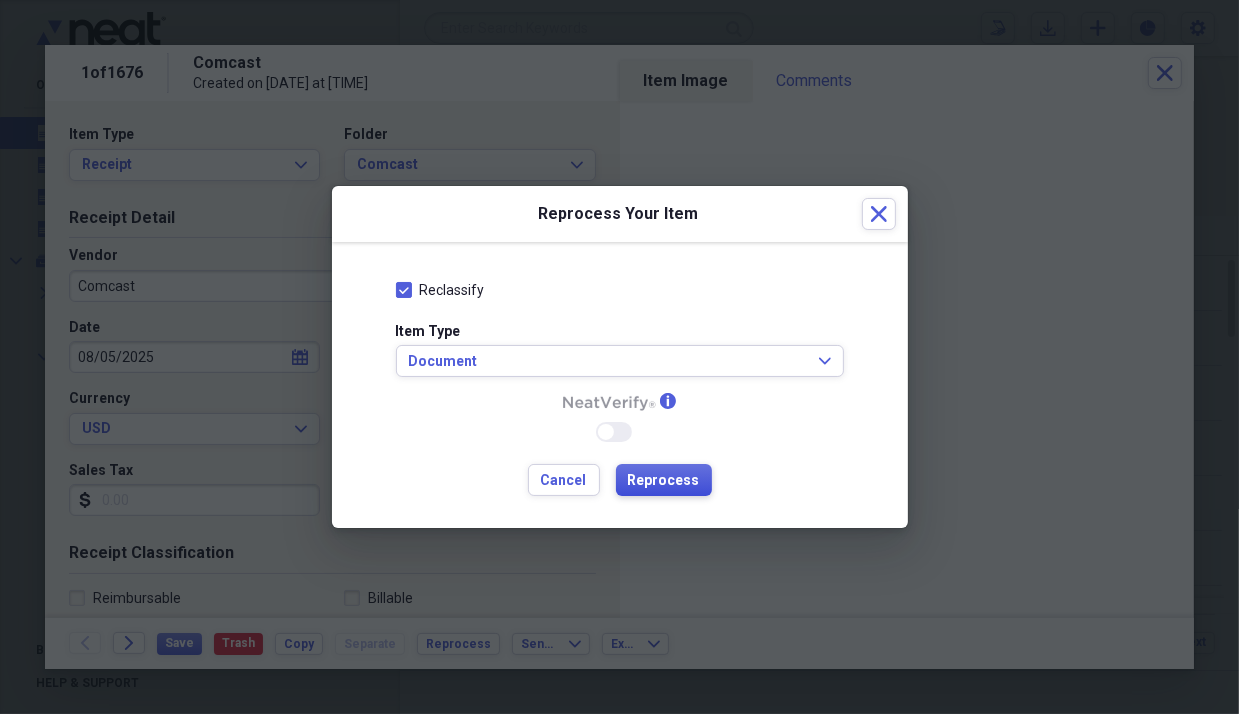 click on "Reprocess" at bounding box center (664, 481) 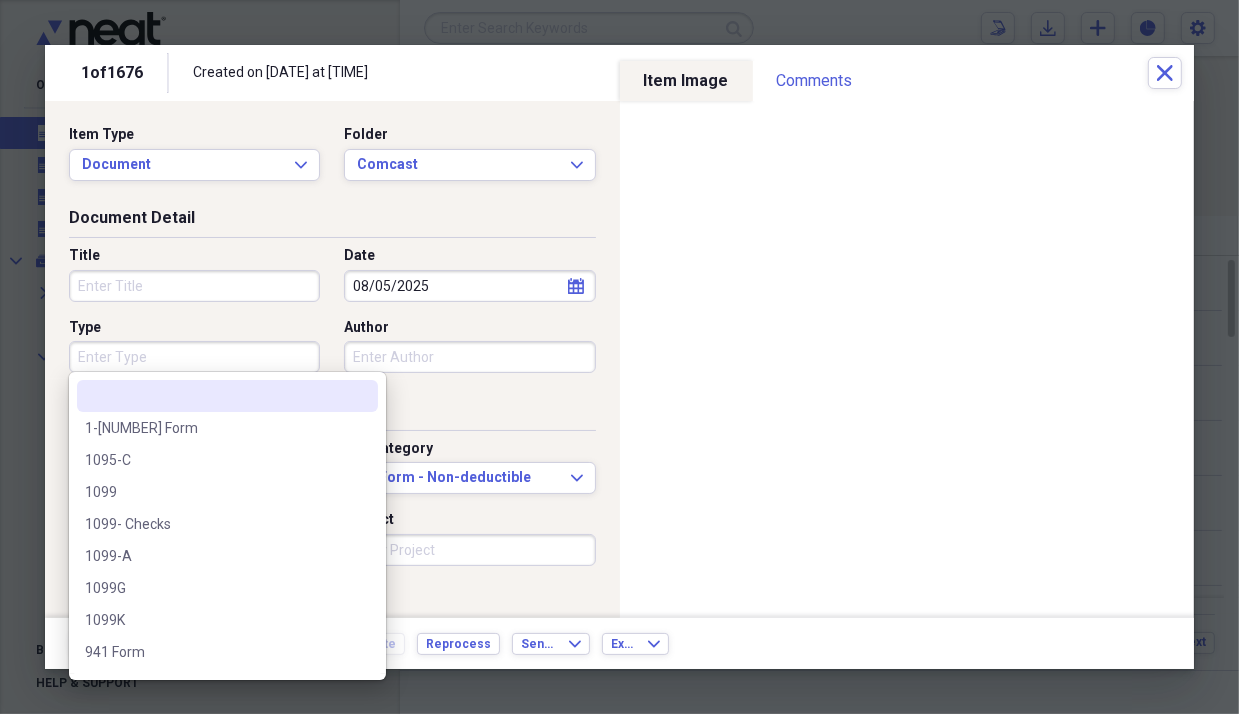 click on "Type" at bounding box center (194, 357) 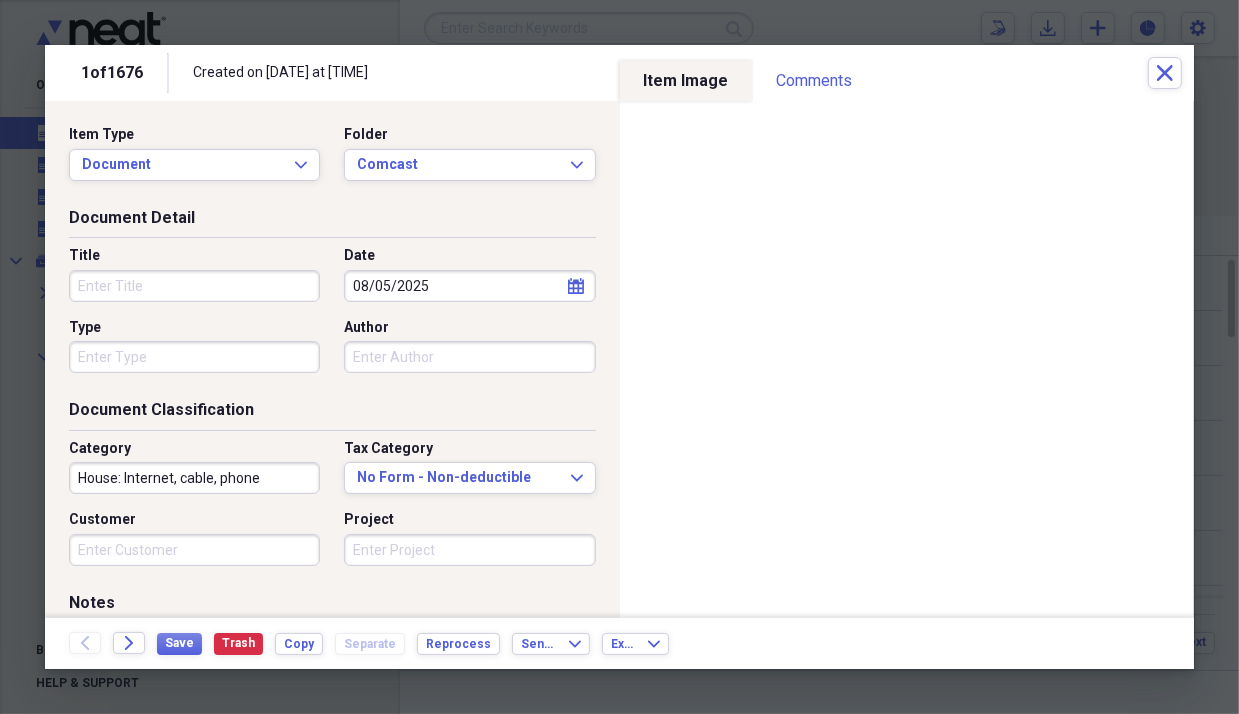 click on "Title" at bounding box center (194, 286) 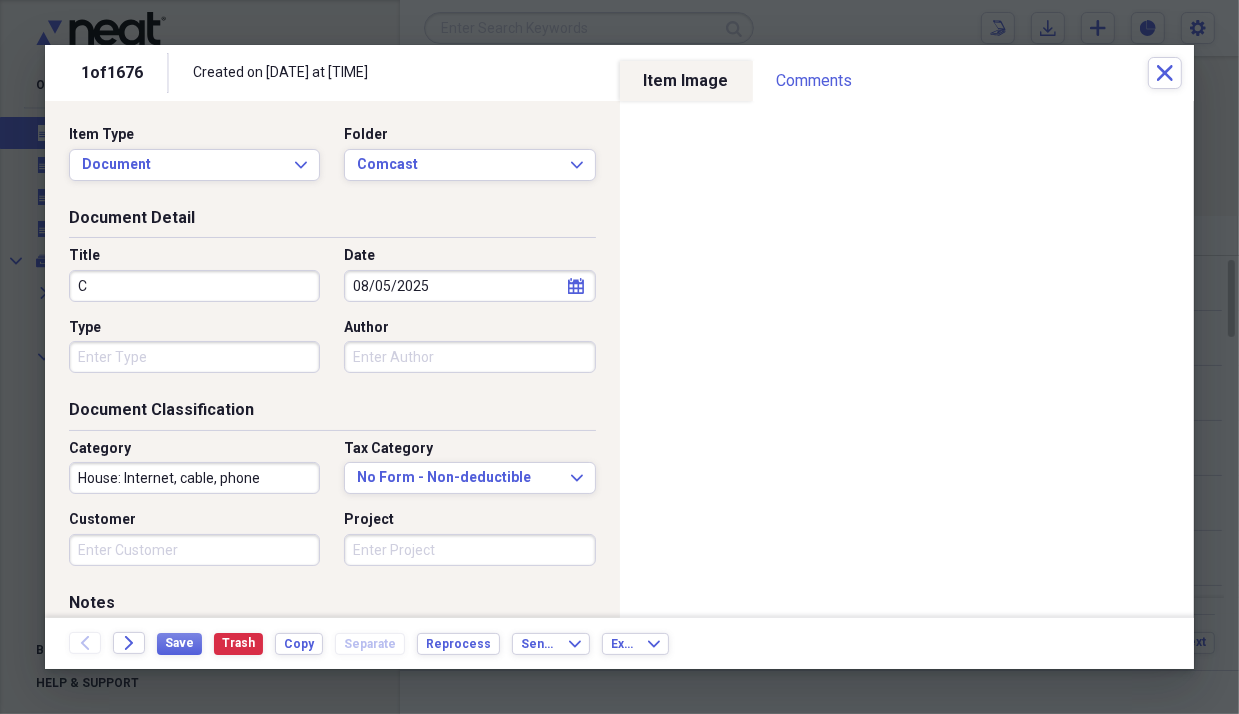 click on "C" at bounding box center (194, 286) 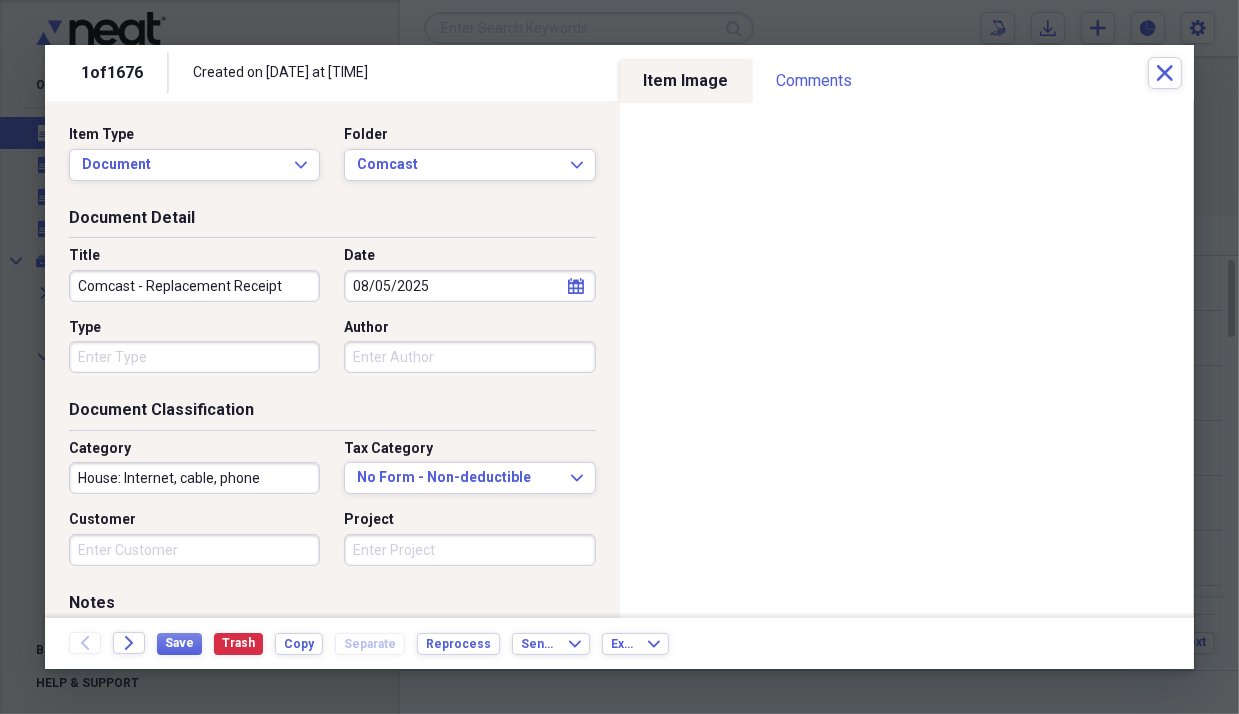 type on "Comcast - Replacement Receipt" 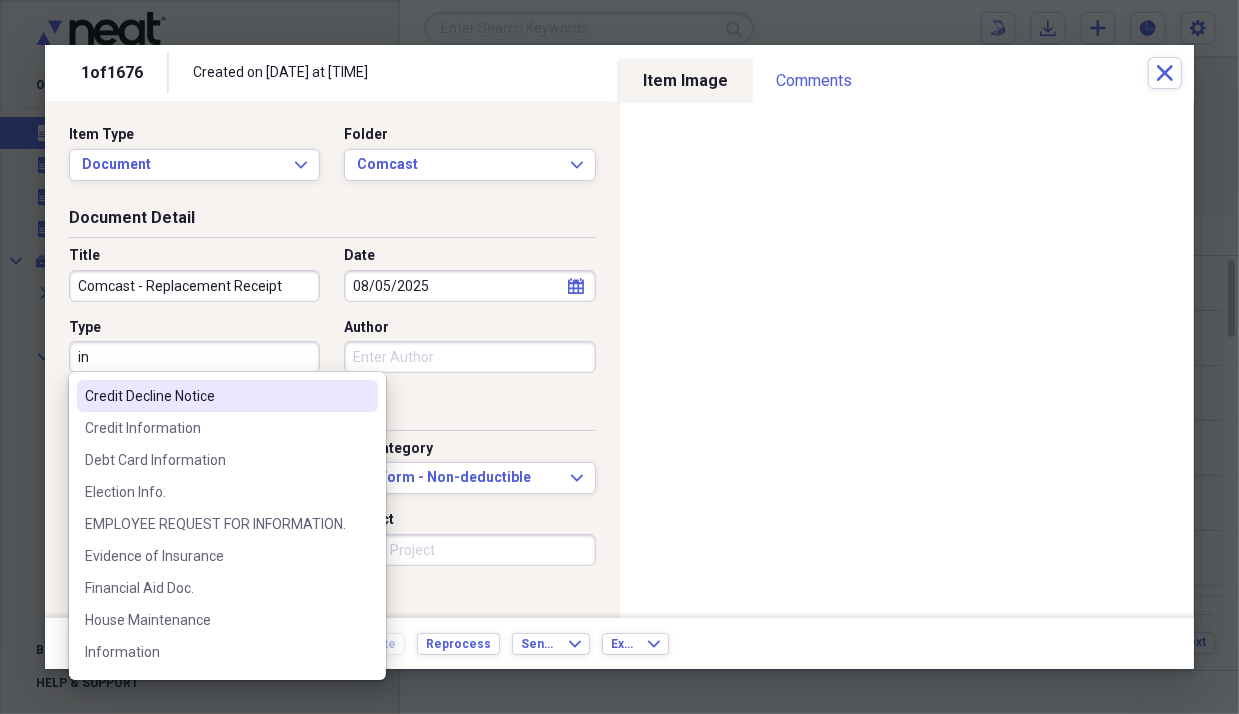 type on "i" 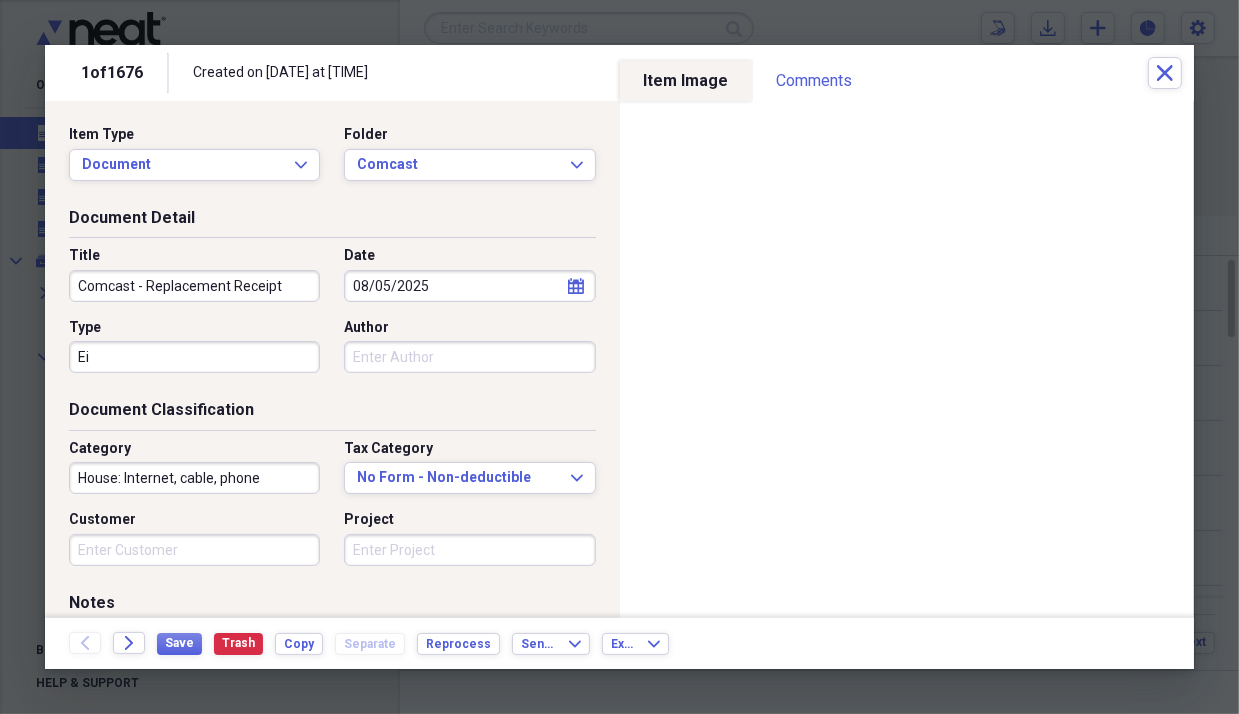 type on "E" 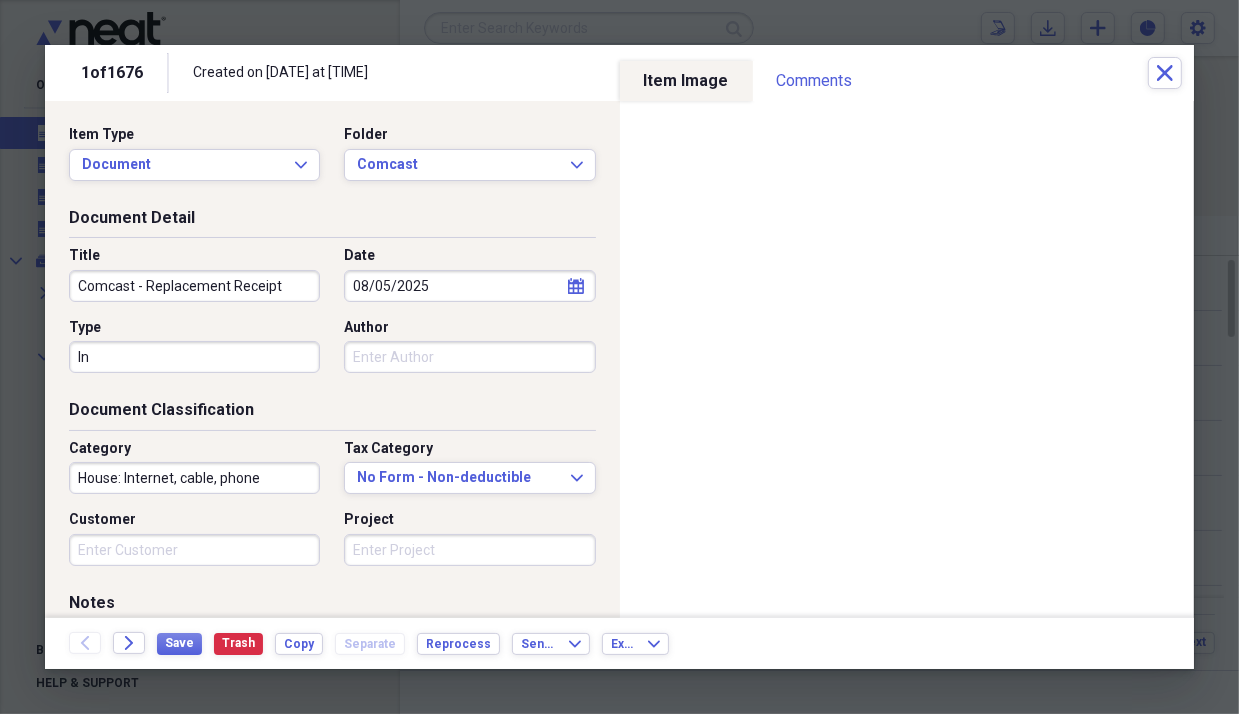 type on "I" 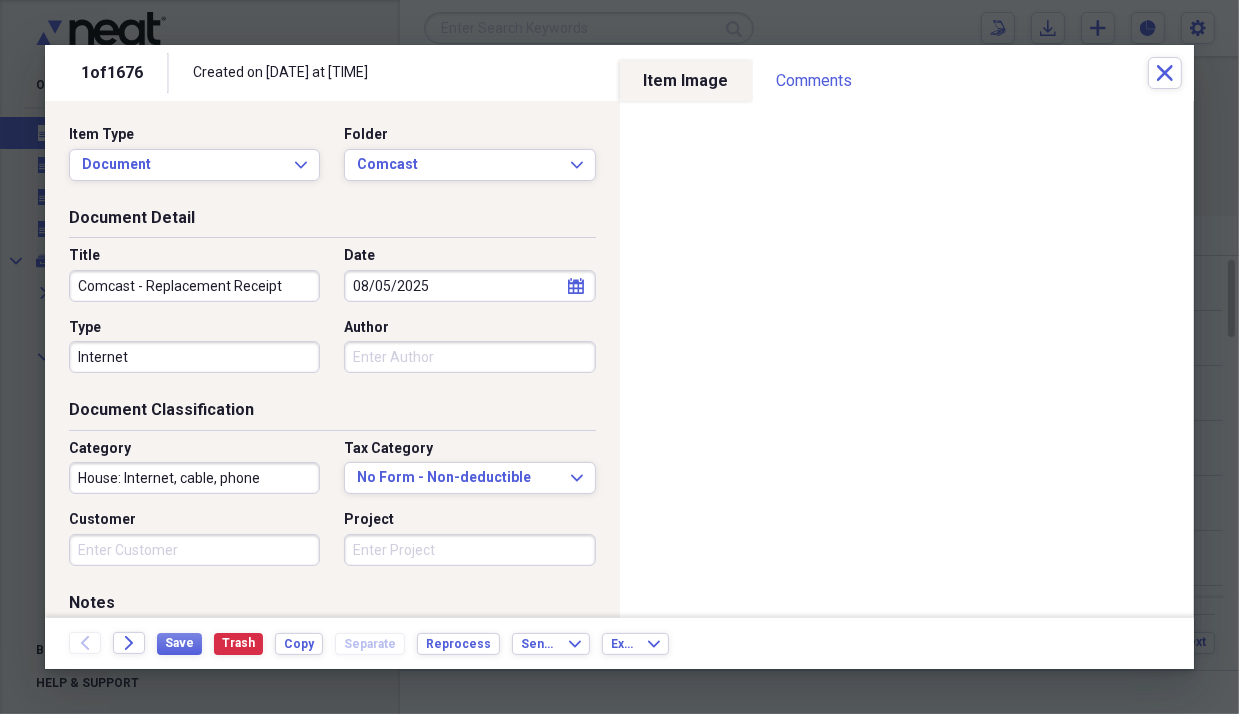 type on "Internet" 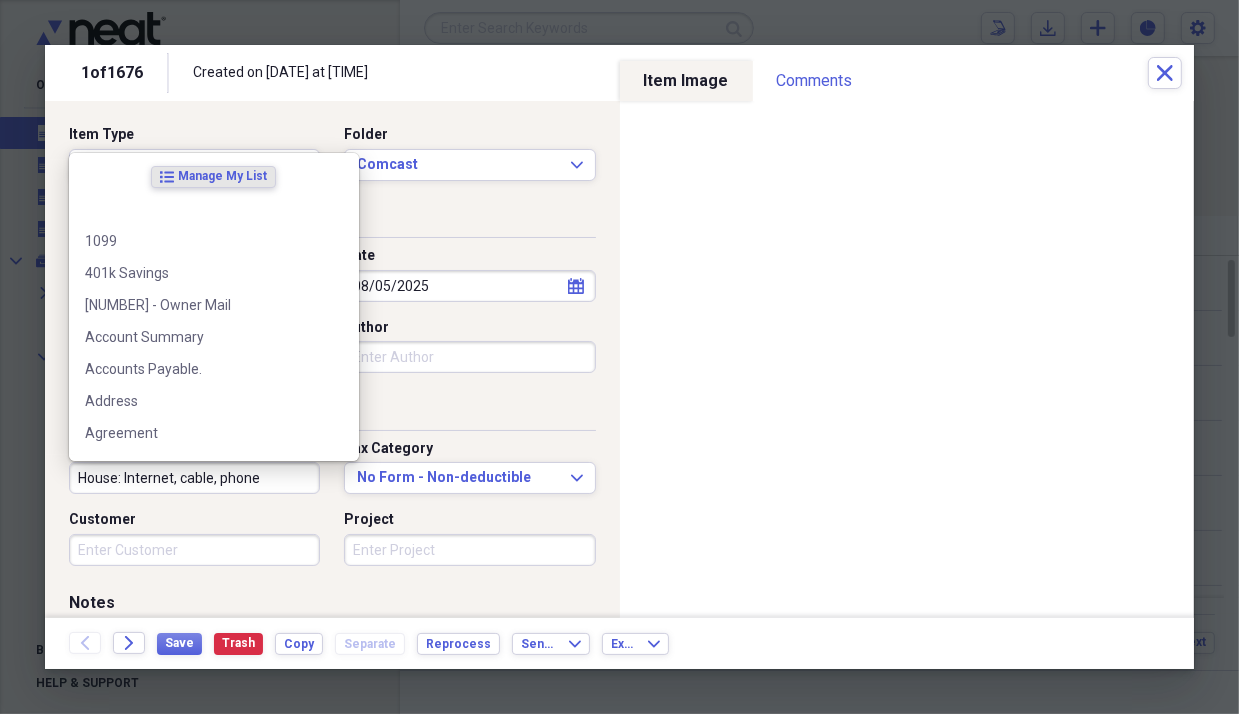 click on "House: Internet, cable, phone" at bounding box center [194, 478] 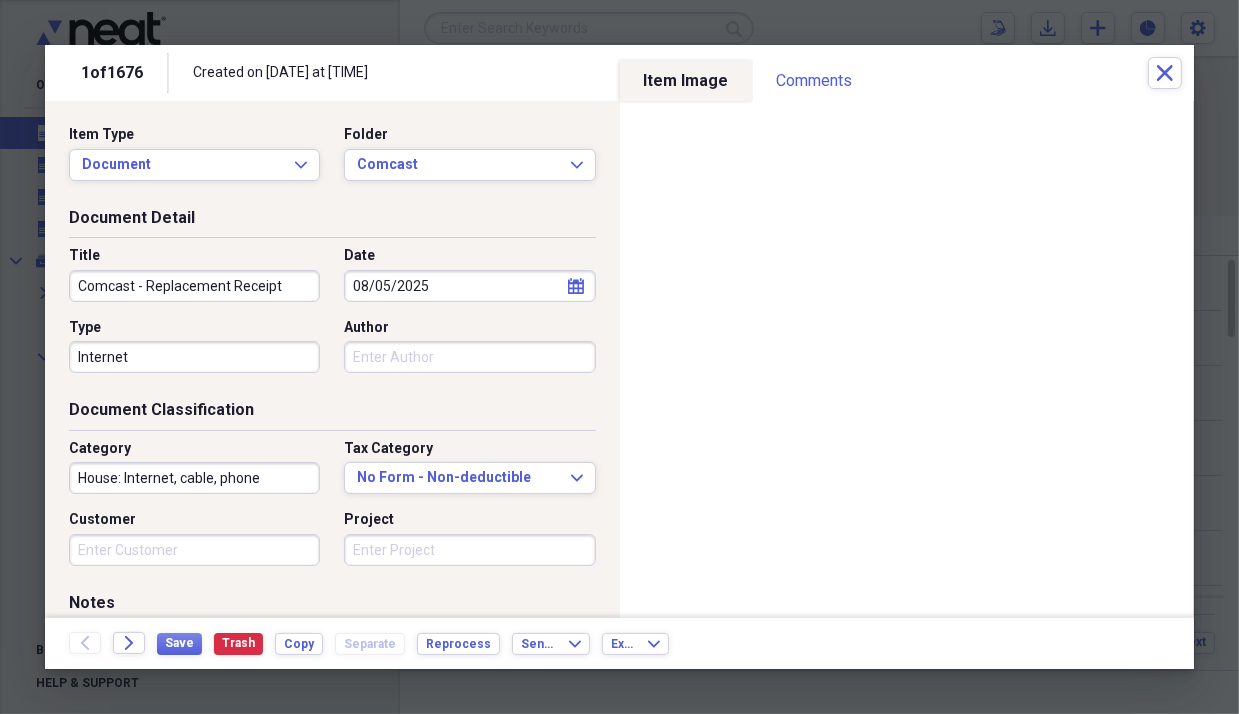 click on "Document Classification" at bounding box center (332, 414) 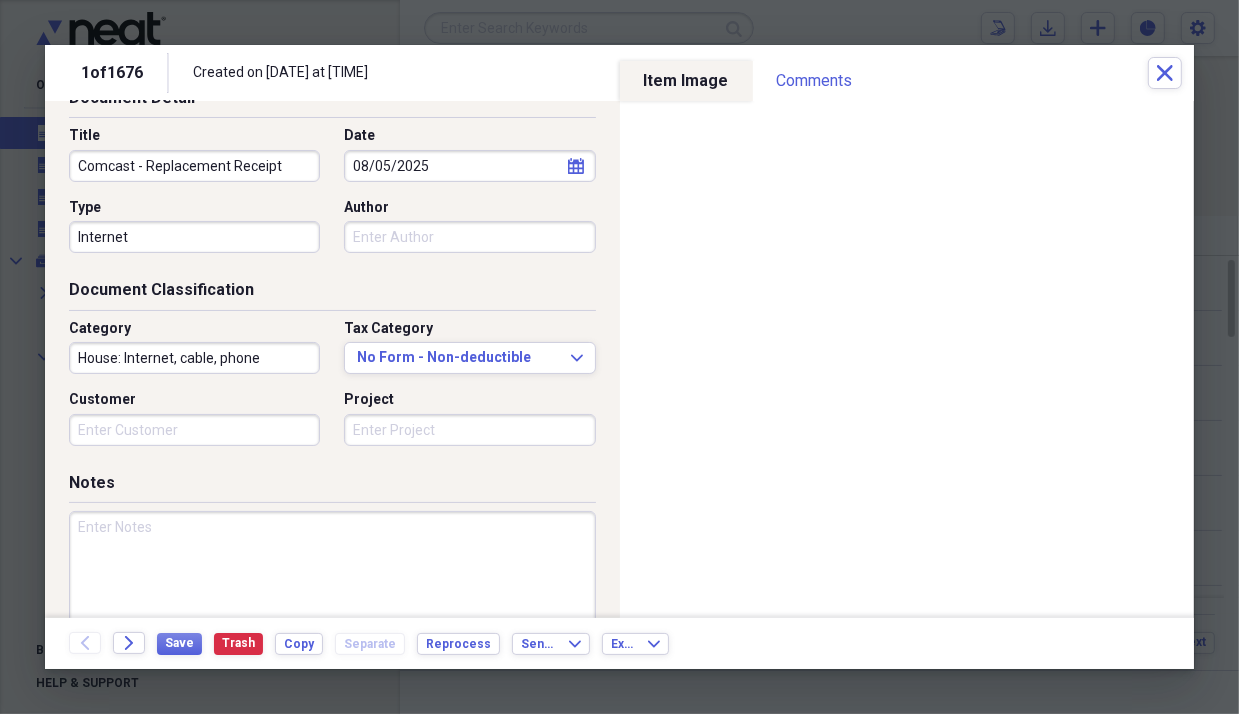scroll, scrollTop: 200, scrollLeft: 0, axis: vertical 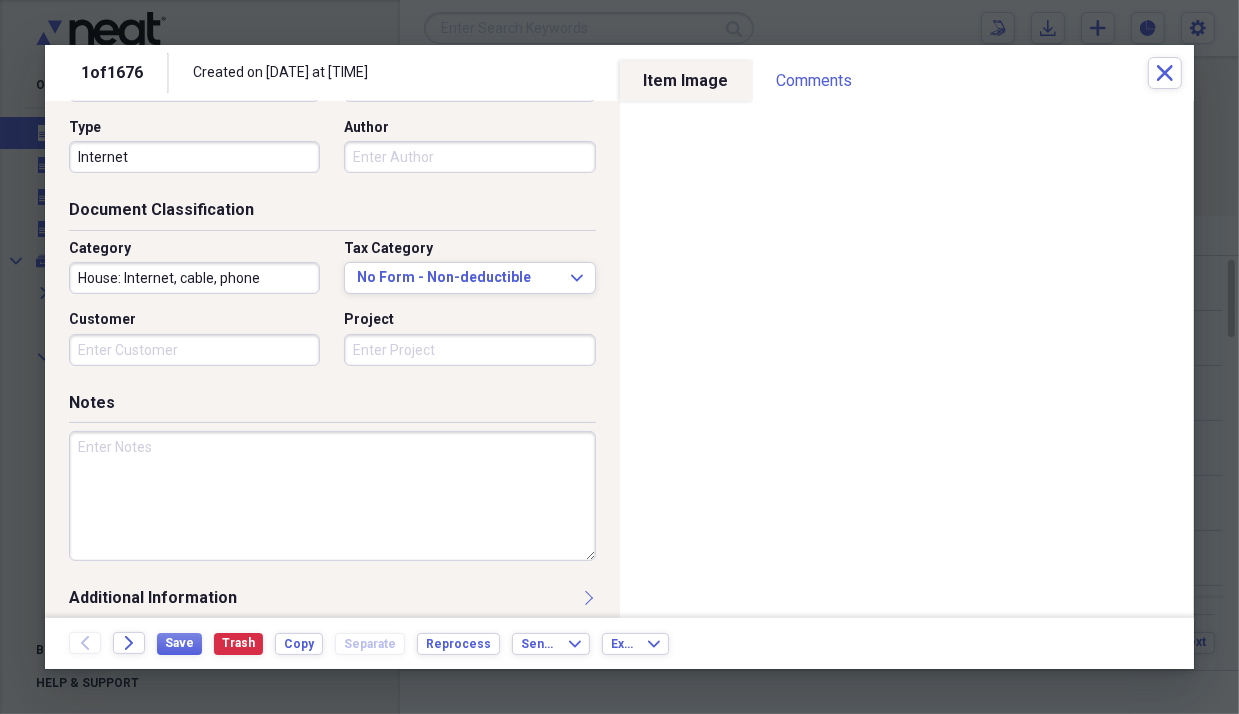 click at bounding box center [332, 496] 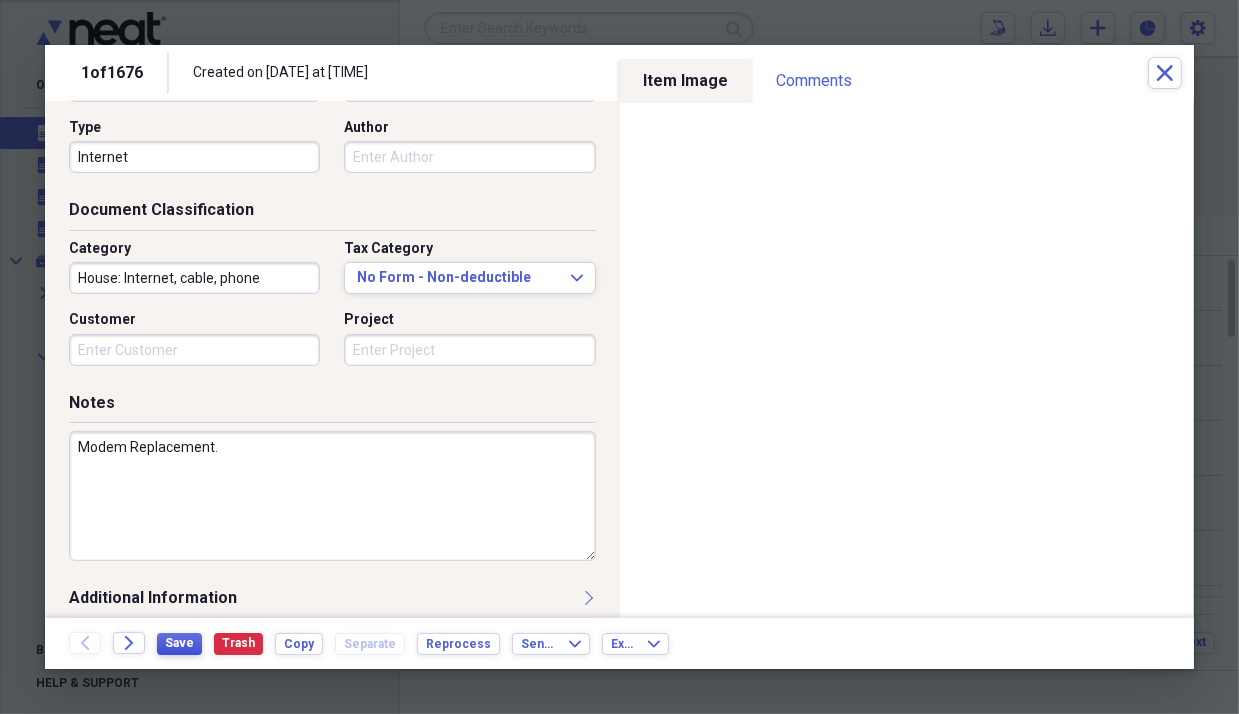 type on "Modem Replacement." 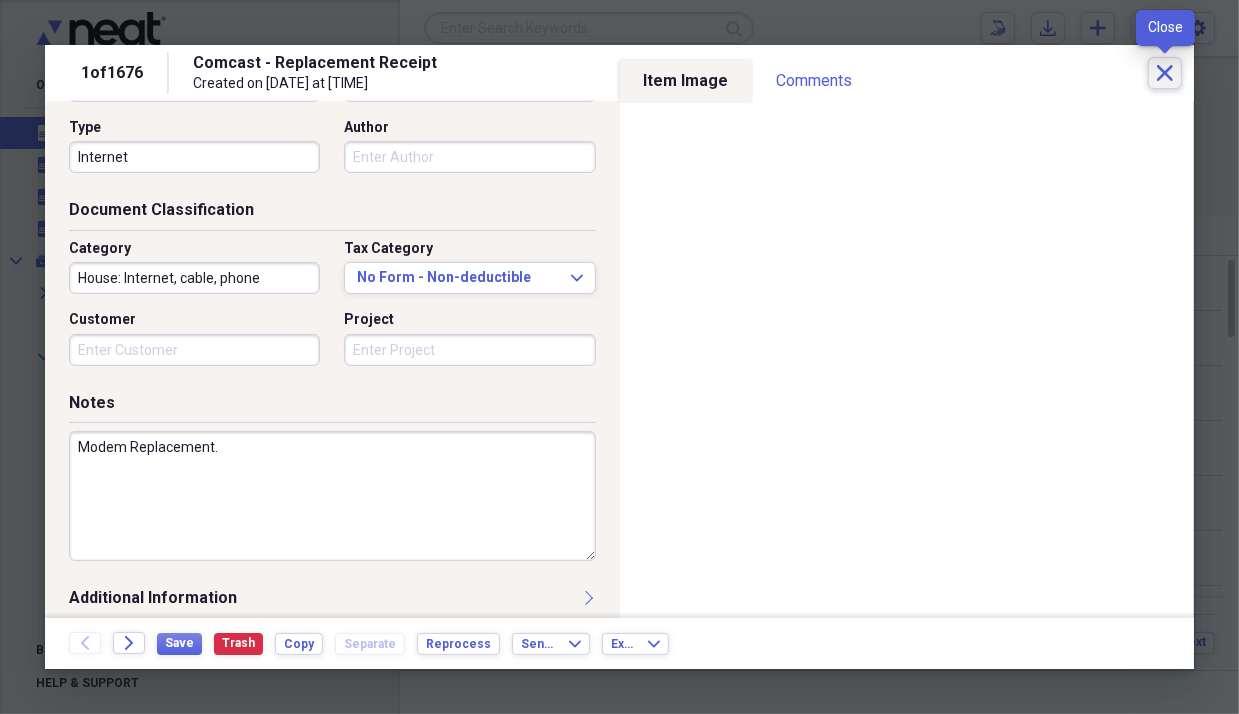 click on "Close" at bounding box center (1165, 73) 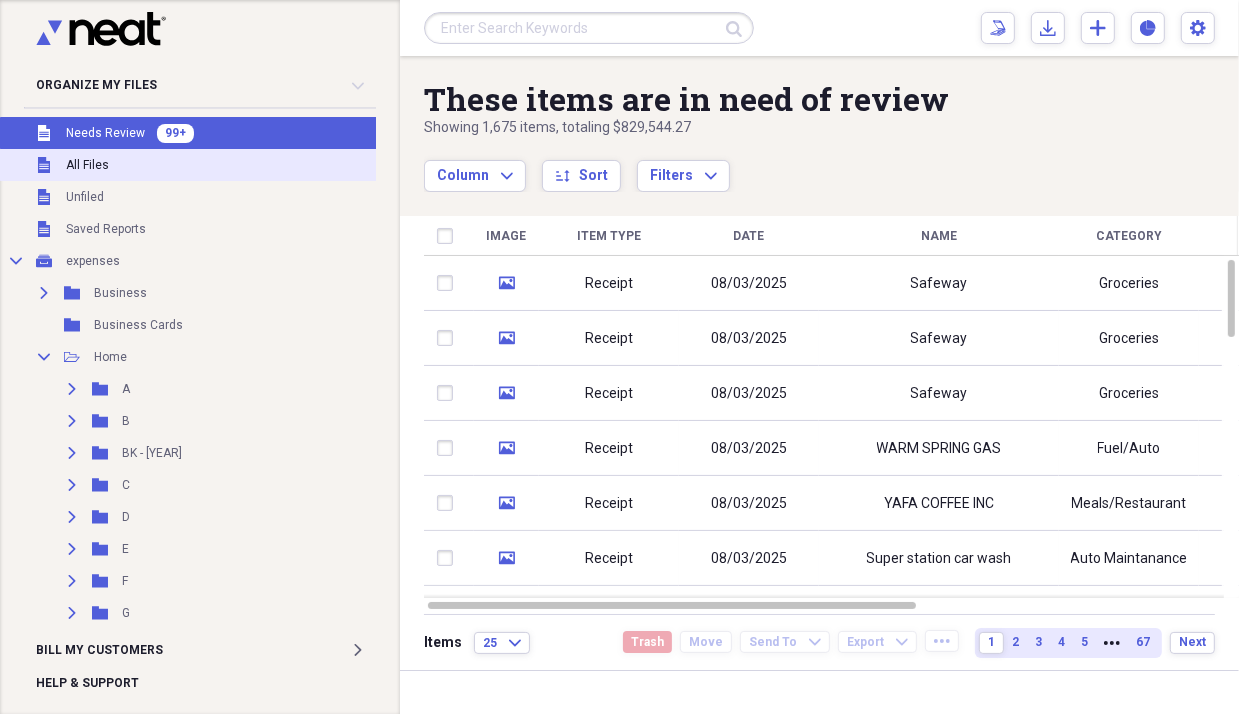 click on "Unfiled All Files" at bounding box center (241, 165) 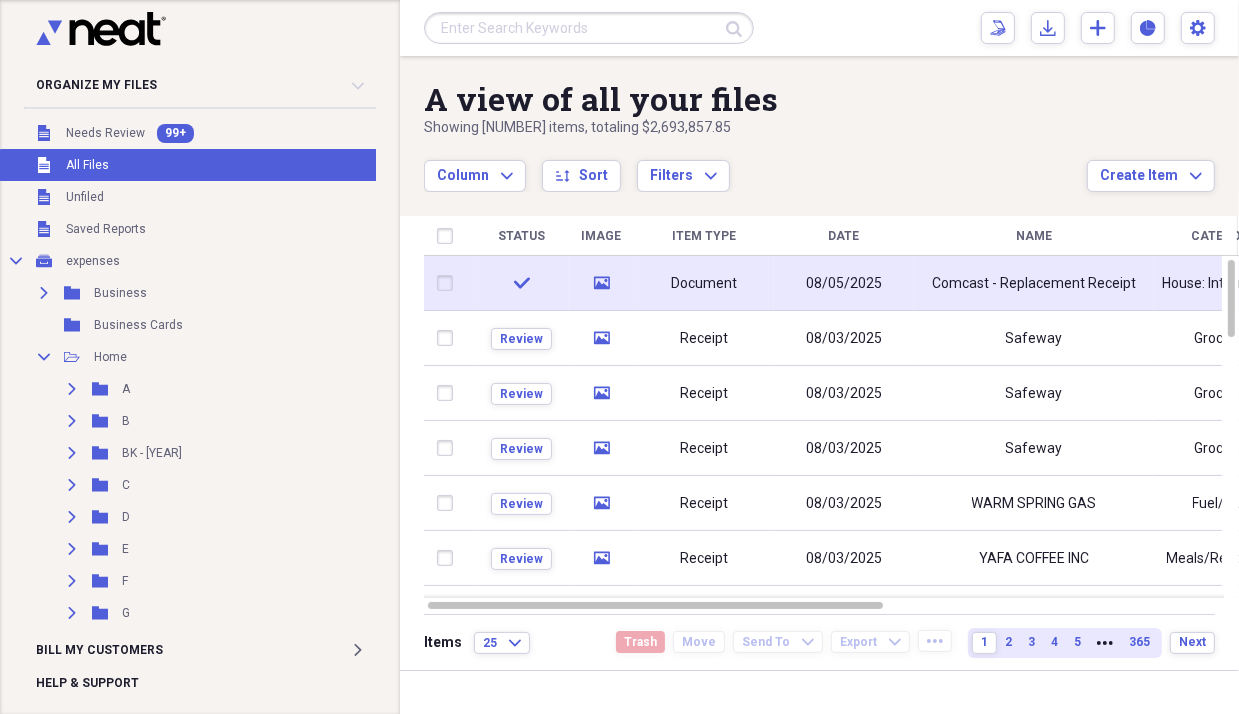 click on "08/05/2025" at bounding box center [844, 283] 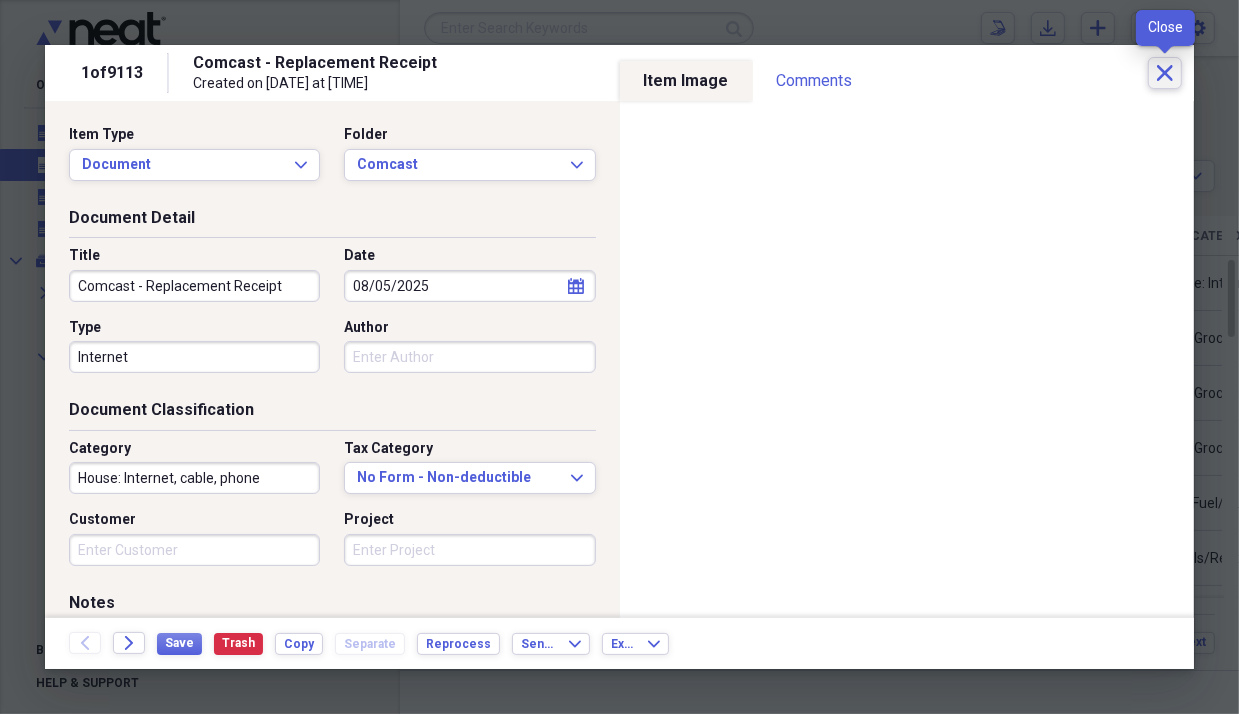 click on "Close" 